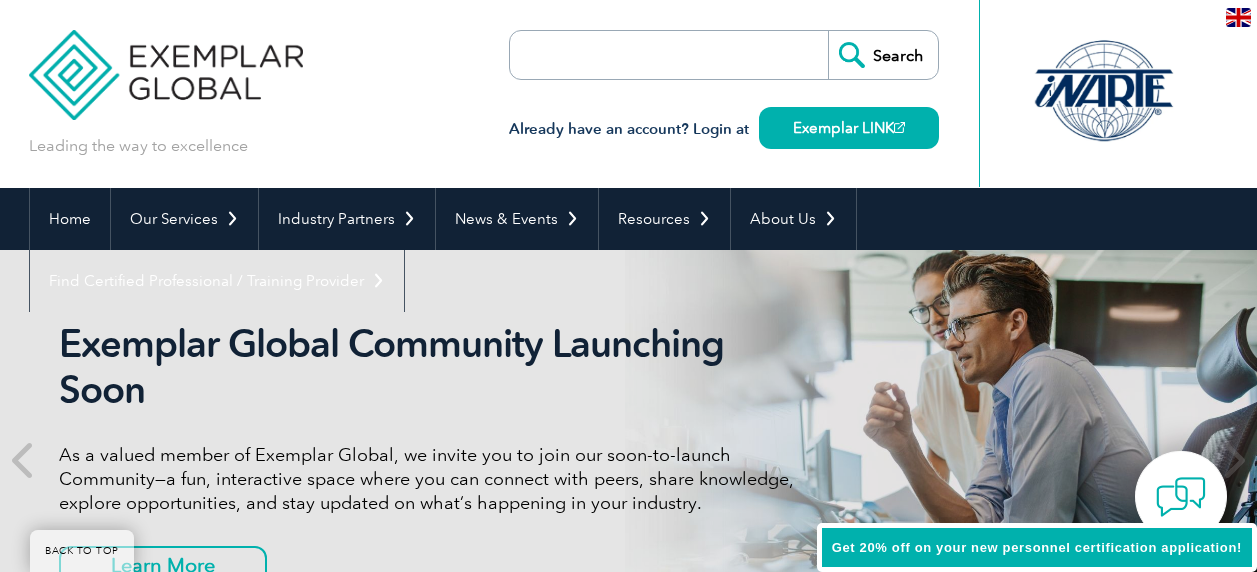 scroll, scrollTop: 210, scrollLeft: 0, axis: vertical 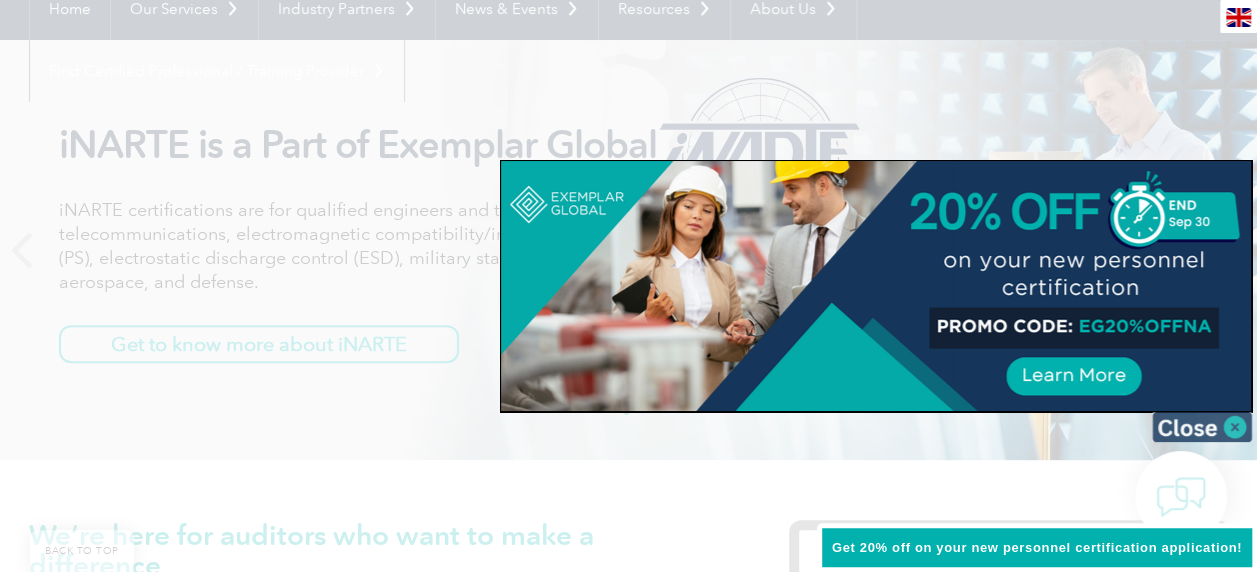 click at bounding box center [1202, 427] 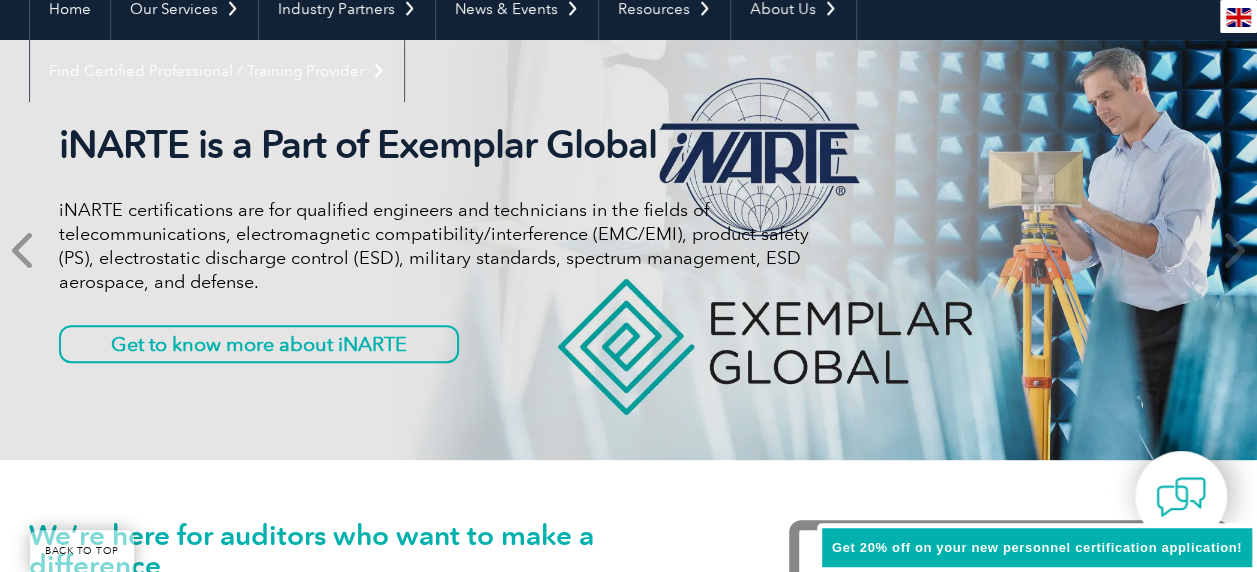 click at bounding box center [24, 250] 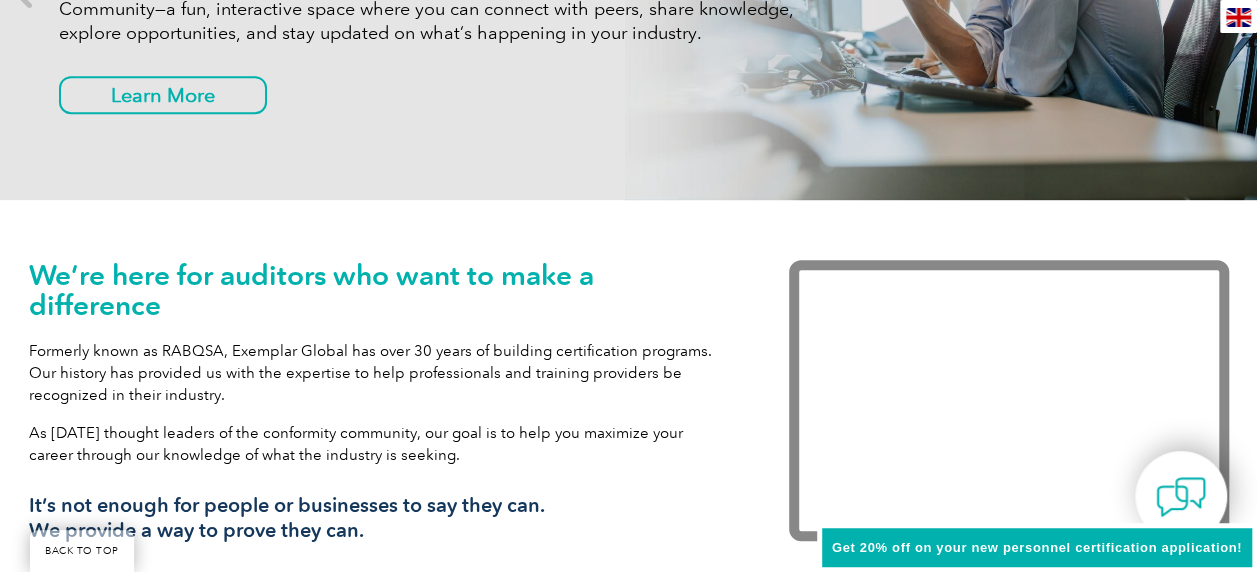click on "Formerly known as RABQSA, Exemplar Global has over 30 years of building certification programs. Our history has provided us with the expertise to help professionals and training providers be recognized in their industry." at bounding box center [379, 373] 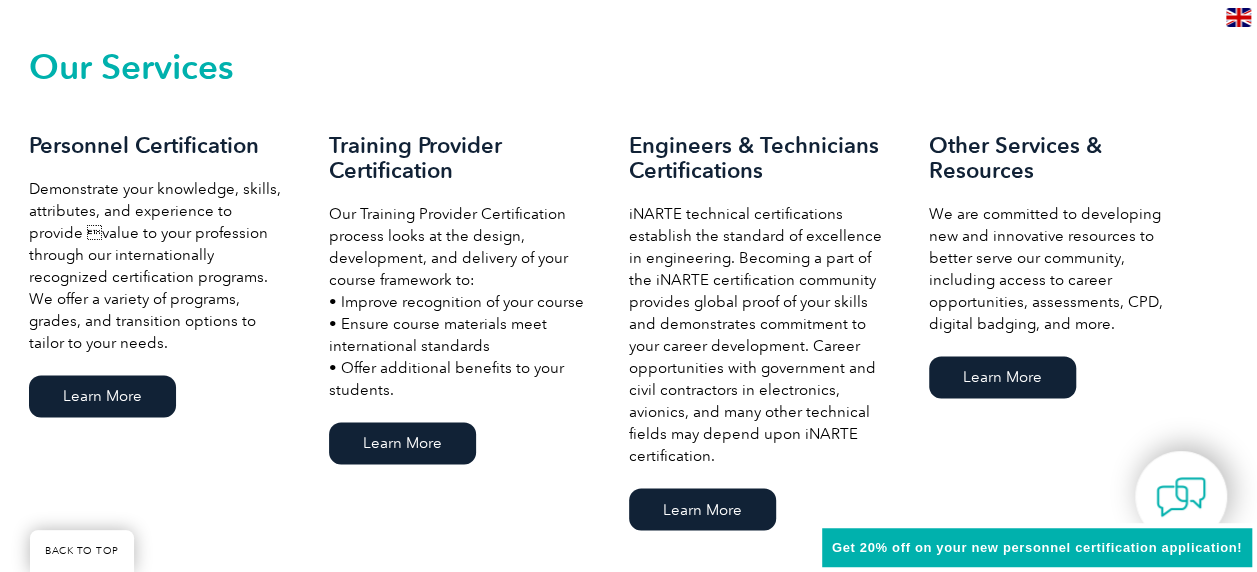 scroll, scrollTop: 1392, scrollLeft: 0, axis: vertical 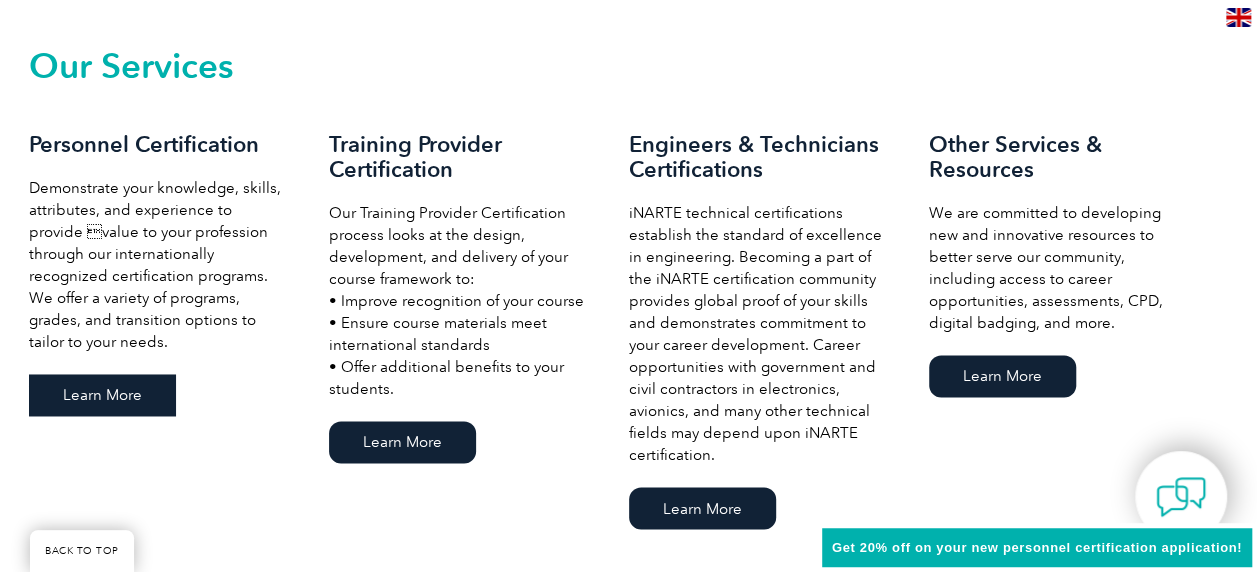 click on "Learn More" at bounding box center (102, 395) 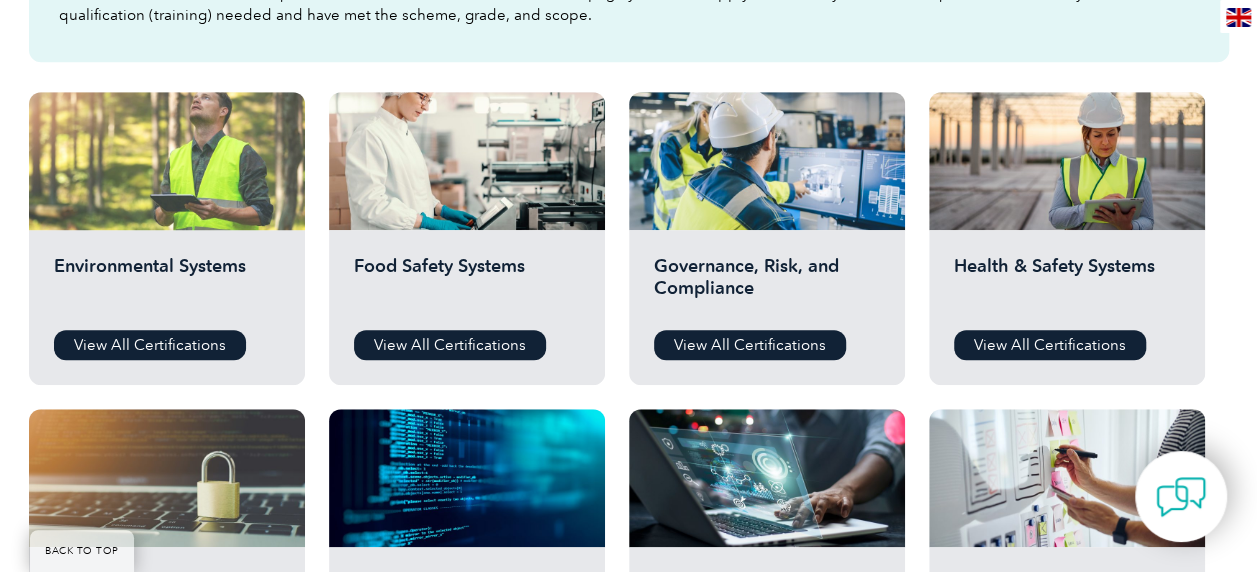 scroll, scrollTop: 667, scrollLeft: 0, axis: vertical 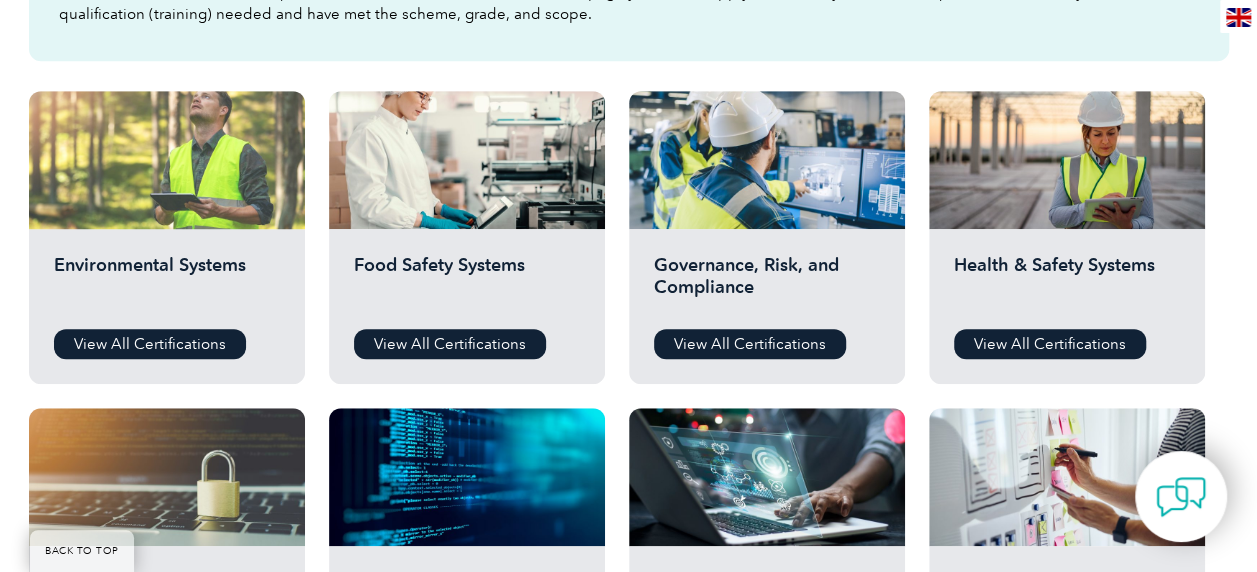 click on "Environmental Systems
View All Certifications" at bounding box center [167, 306] 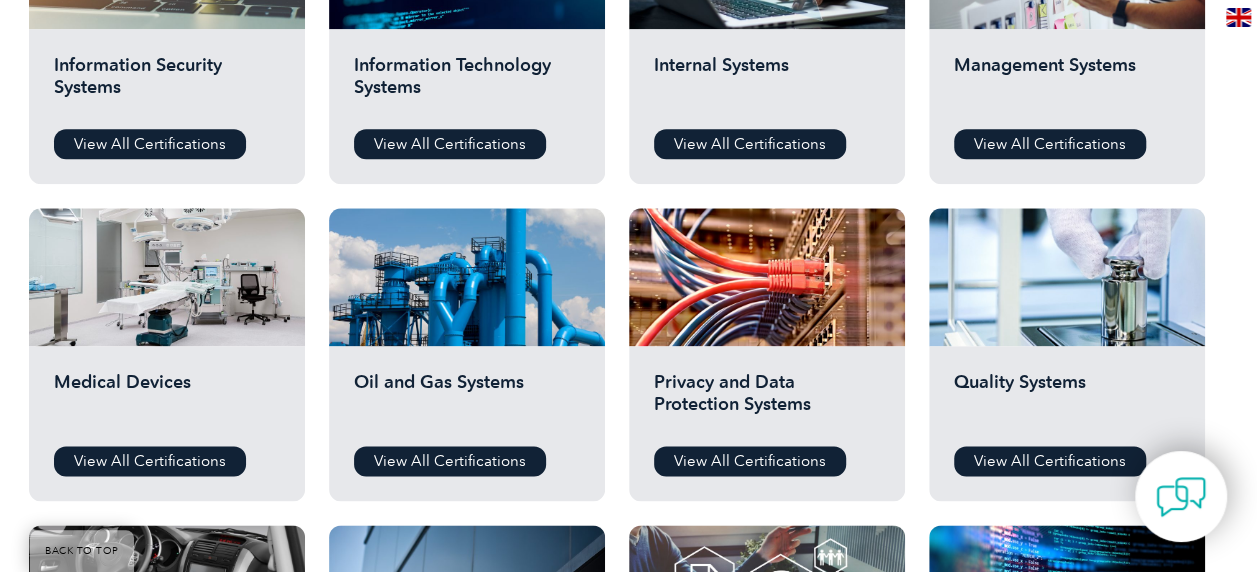 scroll, scrollTop: 1185, scrollLeft: 0, axis: vertical 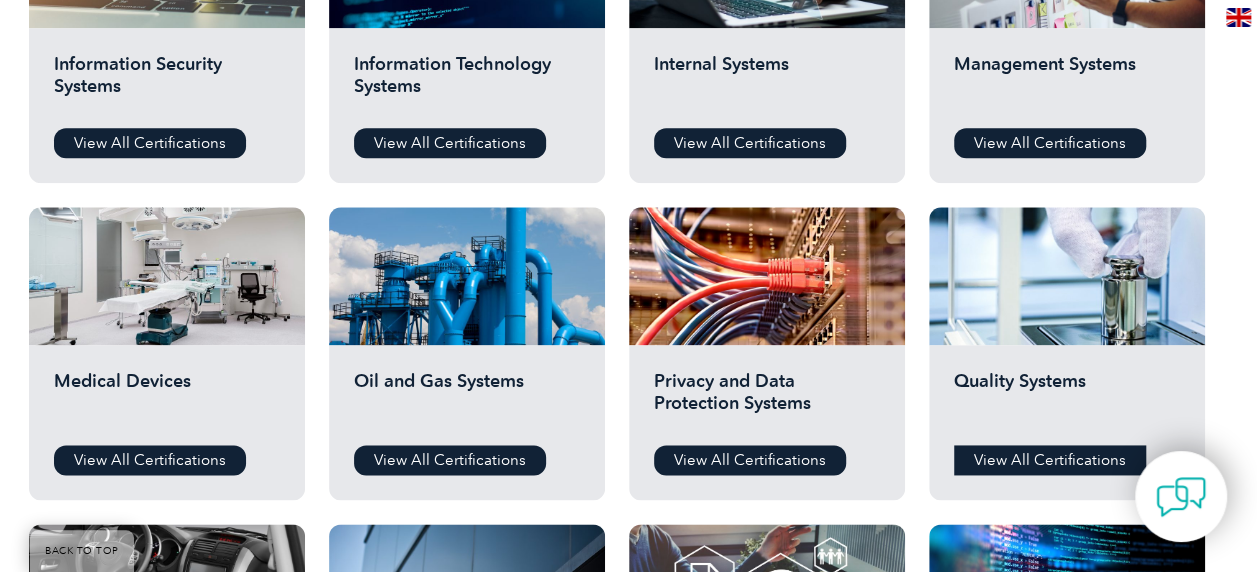 click on "View All Certifications" at bounding box center (1050, 460) 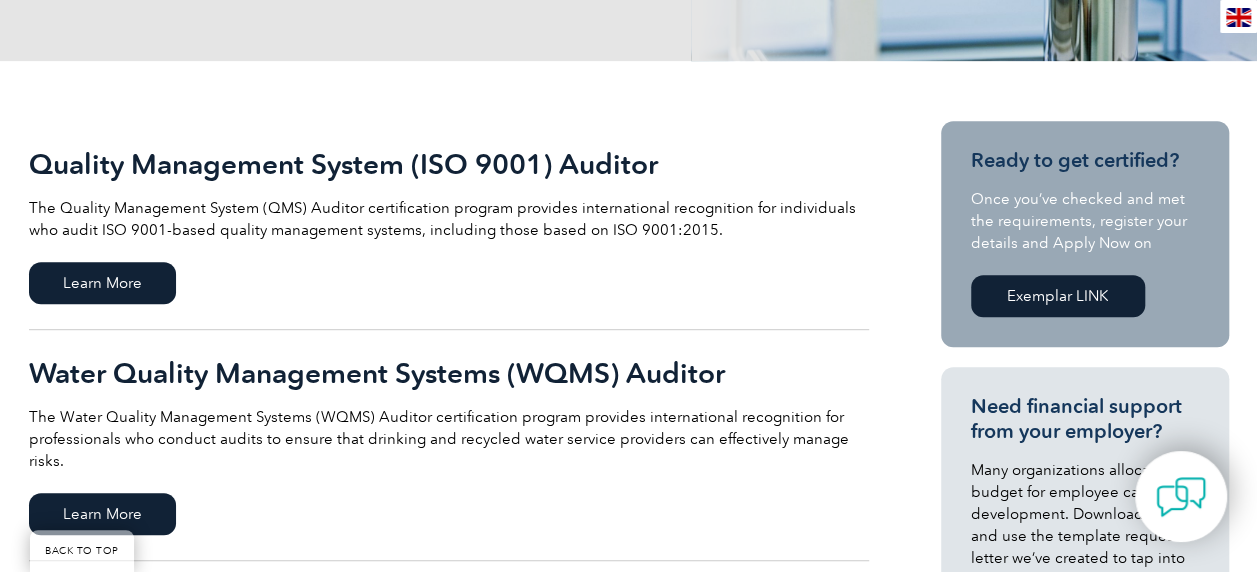 scroll, scrollTop: 391, scrollLeft: 0, axis: vertical 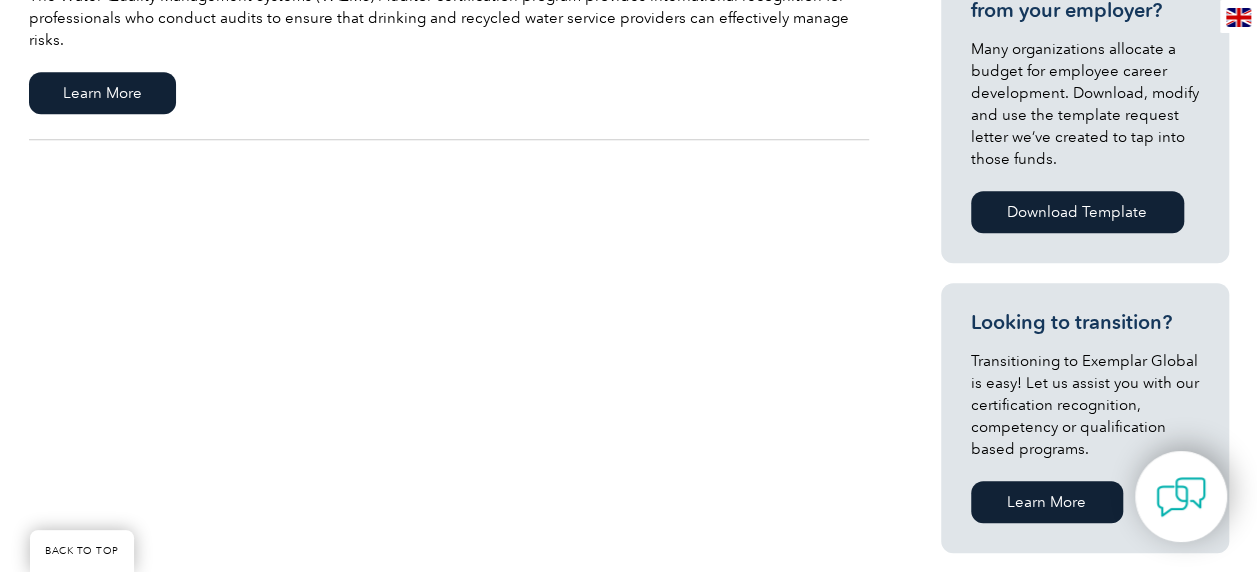 click on "Quality Management System (ISO 9001) Auditor
The Quality Management System (QMS) Auditor certification program provides international recognition for individuals who audit ISO 9001-based quality management systems, including those based on ISO 9001:2015.
Learn More
Learn More" at bounding box center [629, 288] 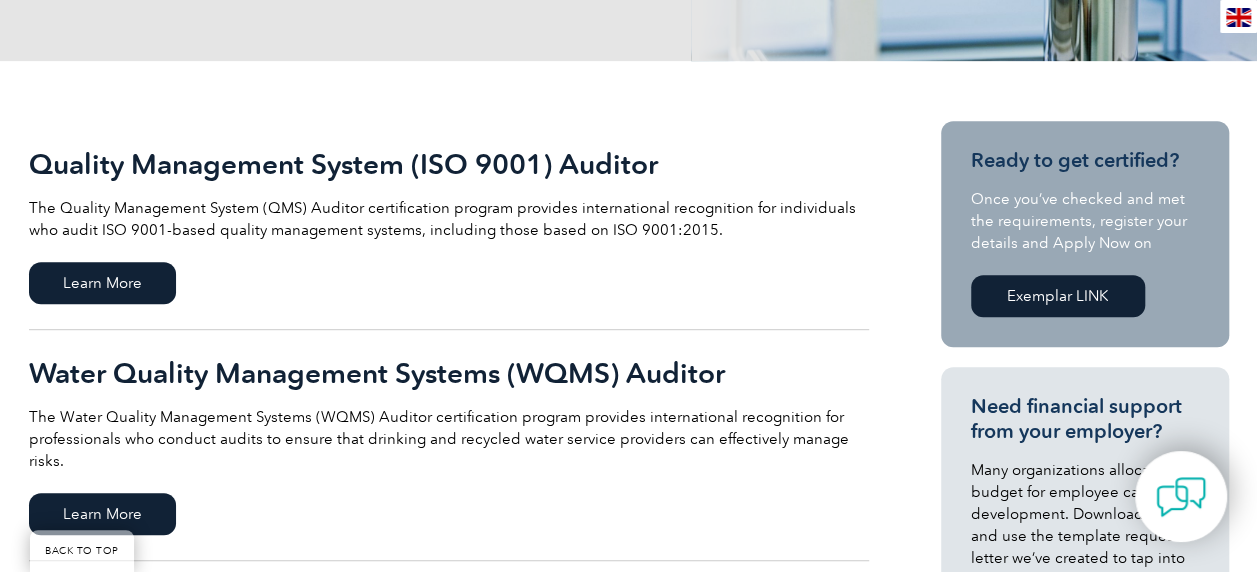 scroll, scrollTop: 384, scrollLeft: 0, axis: vertical 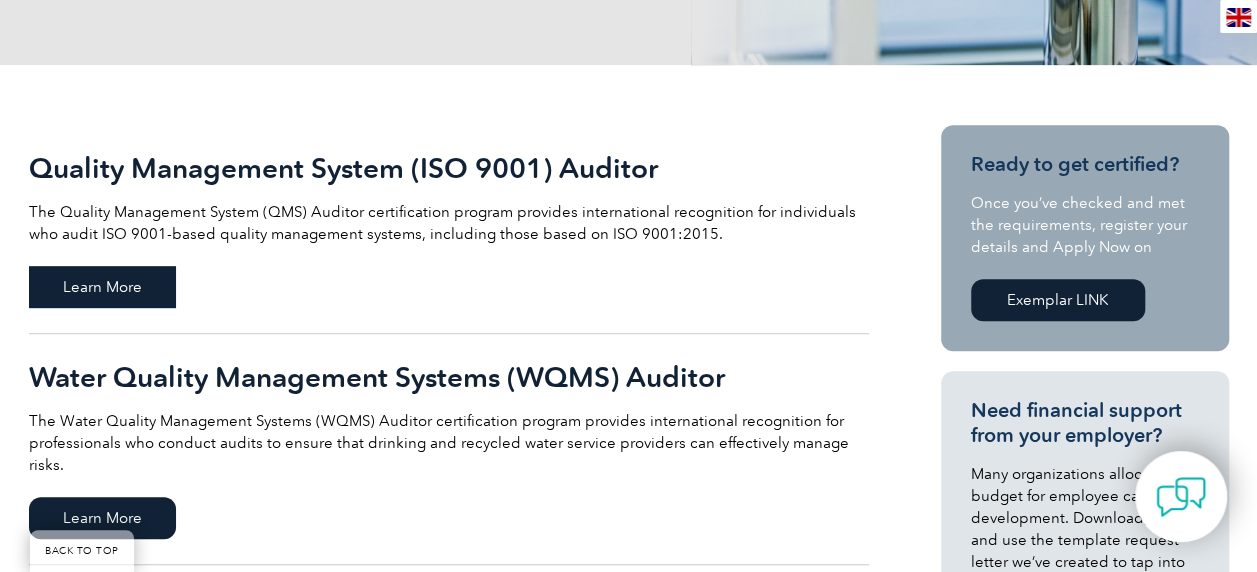 click on "Learn More" at bounding box center [102, 287] 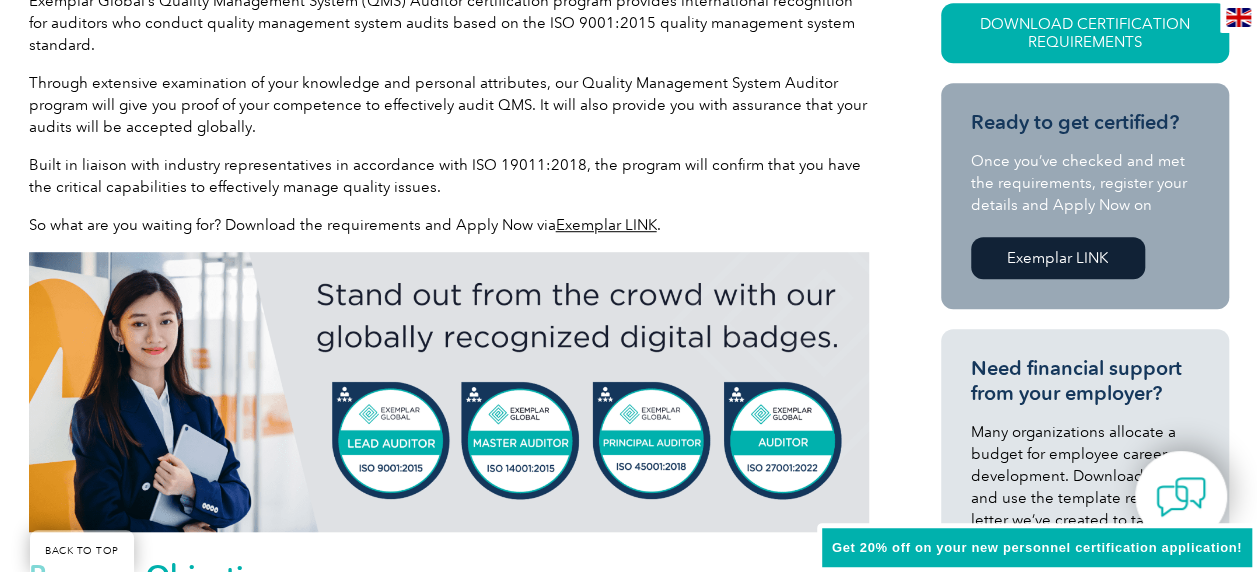 scroll, scrollTop: 574, scrollLeft: 0, axis: vertical 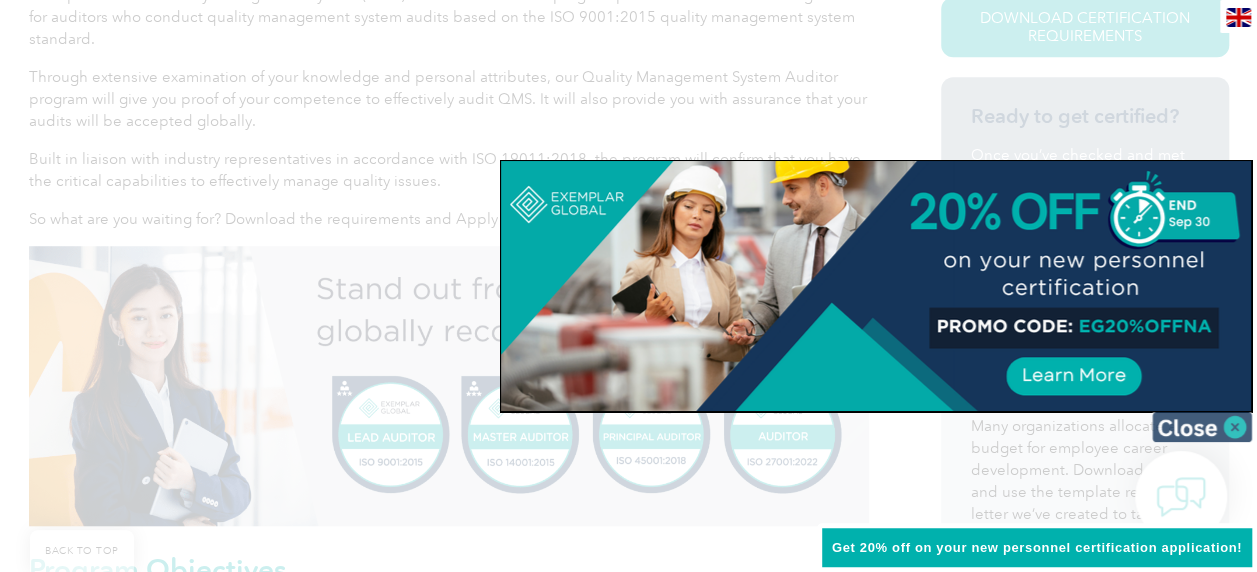 click at bounding box center [1202, 427] 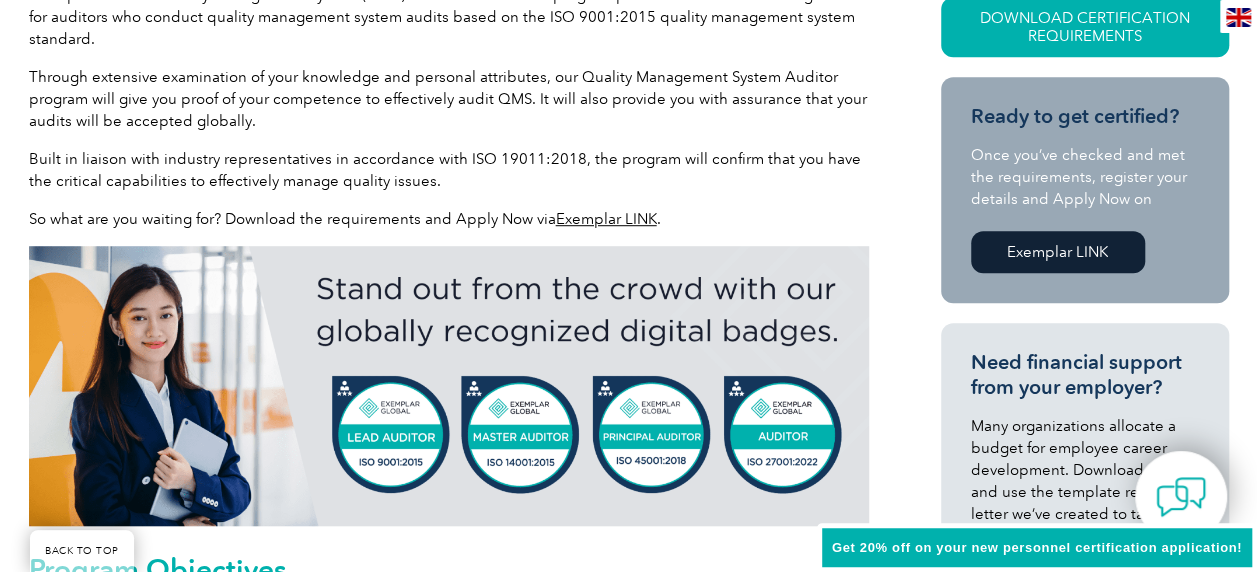 click at bounding box center (449, 386) 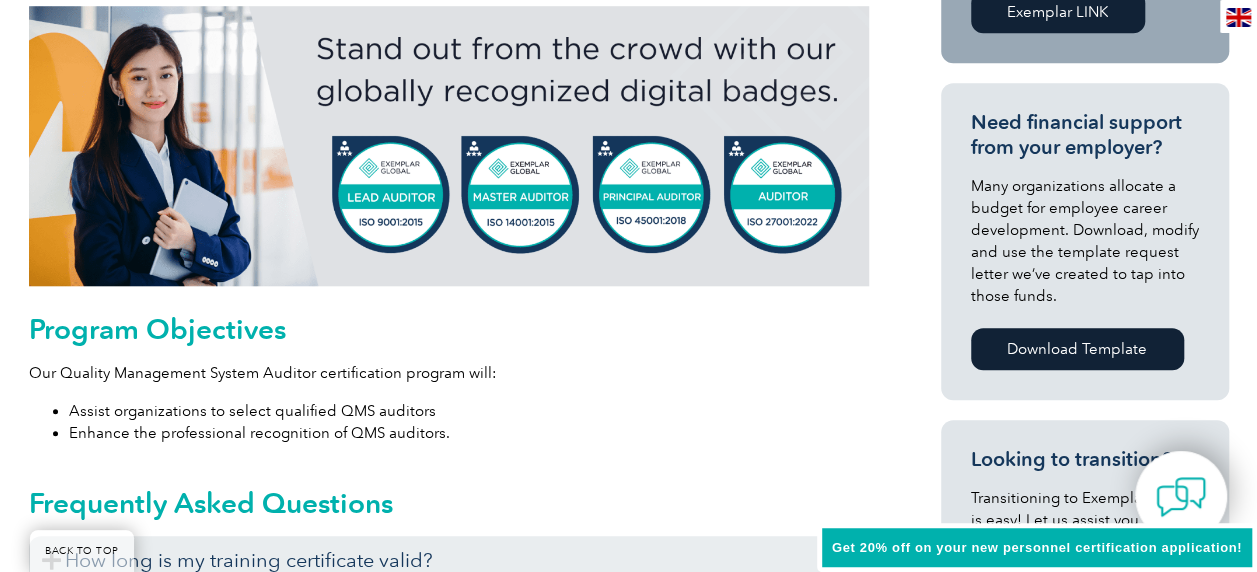 scroll, scrollTop: 816, scrollLeft: 0, axis: vertical 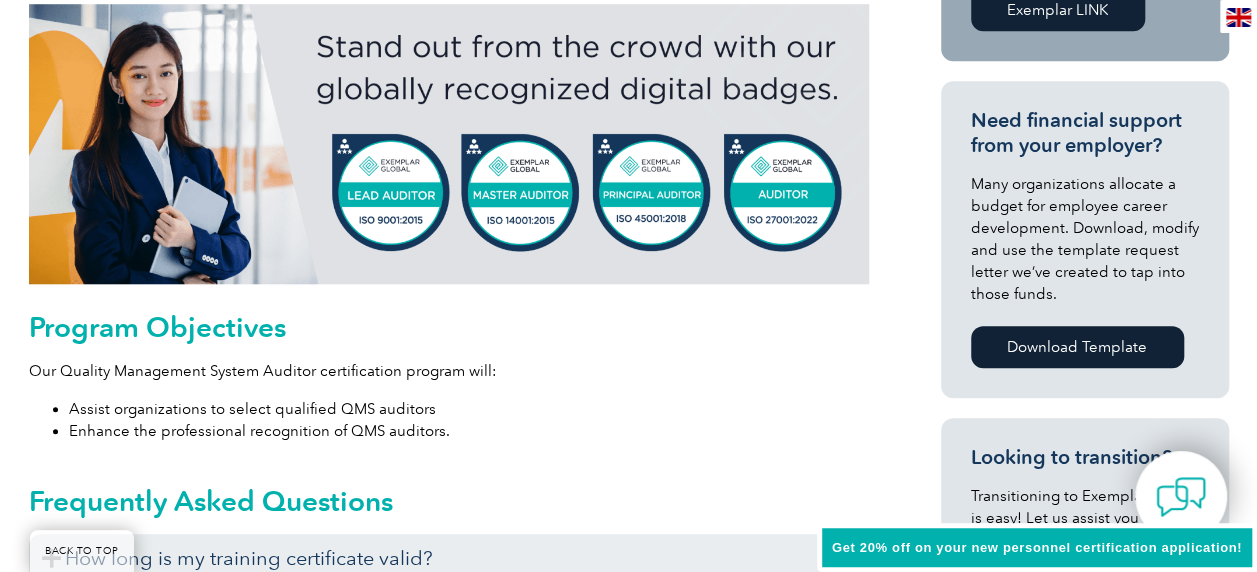 click on "General Overview   Exemplar Global’s Quality Management System (QMS) Auditor certification program provides international recognition for auditors who conduct quality management system audits based on the ISO 9001:2015 quality management system standard.   Through extensive examination of your knowledge and personal attributes, our Quality Management System Auditor program will give you proof of your competence to effectively audit QMS. It will also provide you with assurance that your audits will be accepted globally.   Built in liaison with industry representatives in accordance with ISO 19011:2018, the program will confirm that you have the critical capabilities to effectively manage quality issues.   So what are you waiting for? Download the requirements and Apply Now via  Exemplar LINK .         Program Objectives   Our Quality Management System Auditor certification program will:     Assist organizations to select qualified QMS auditors   Enhance the professional recognition of QMS auditors." at bounding box center (449, 692) 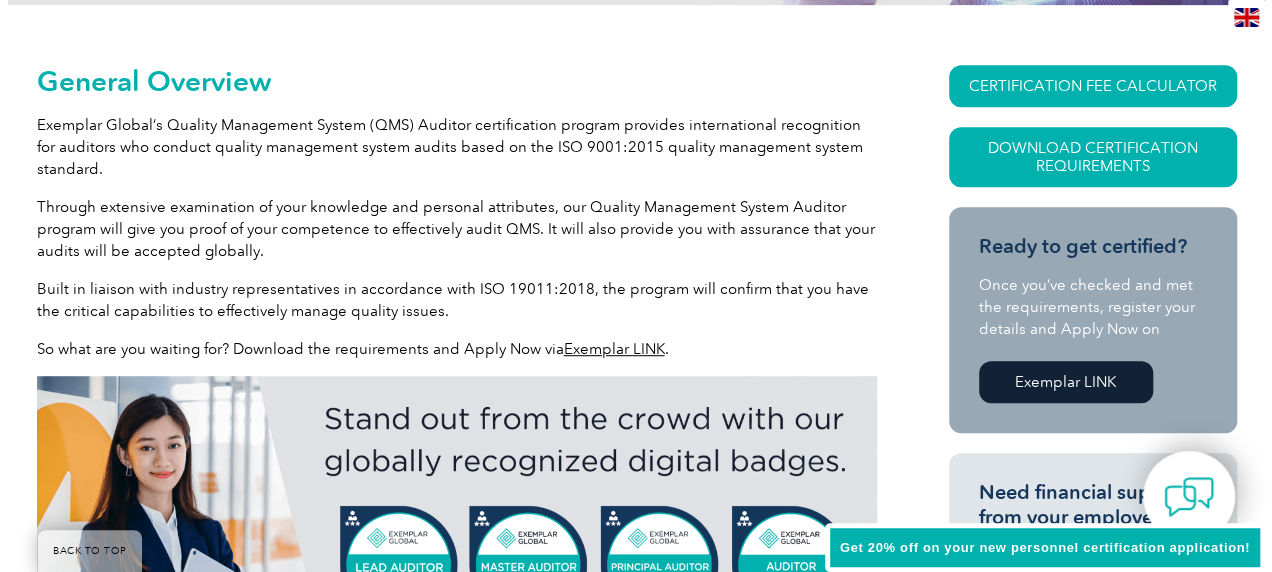 scroll, scrollTop: 448, scrollLeft: 0, axis: vertical 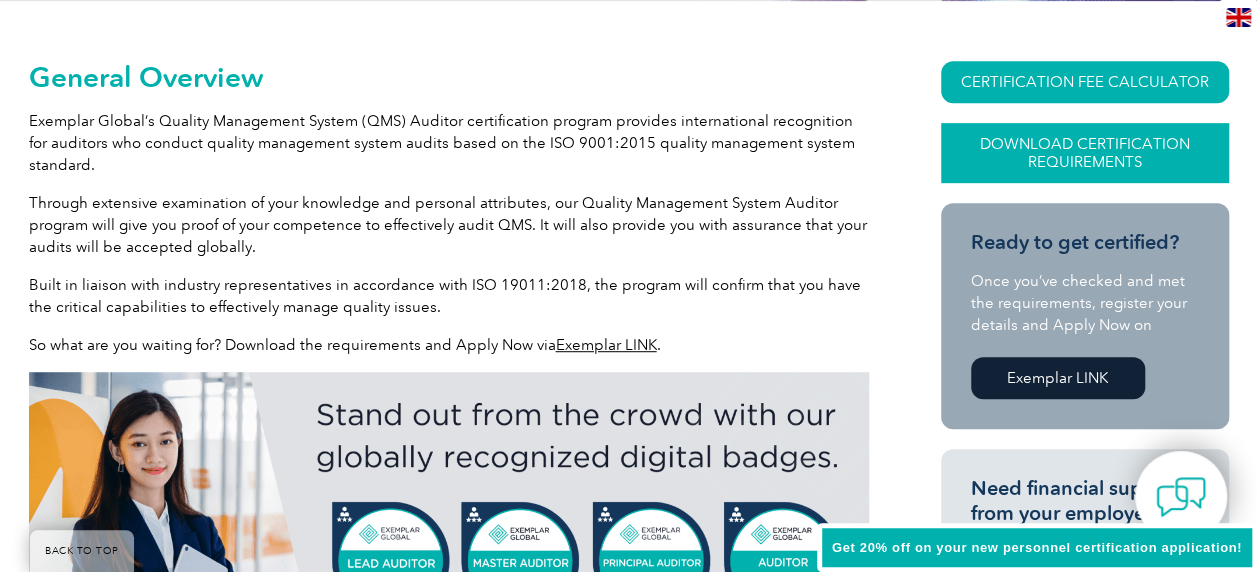 click on "Download Certification Requirements" at bounding box center (1085, 153) 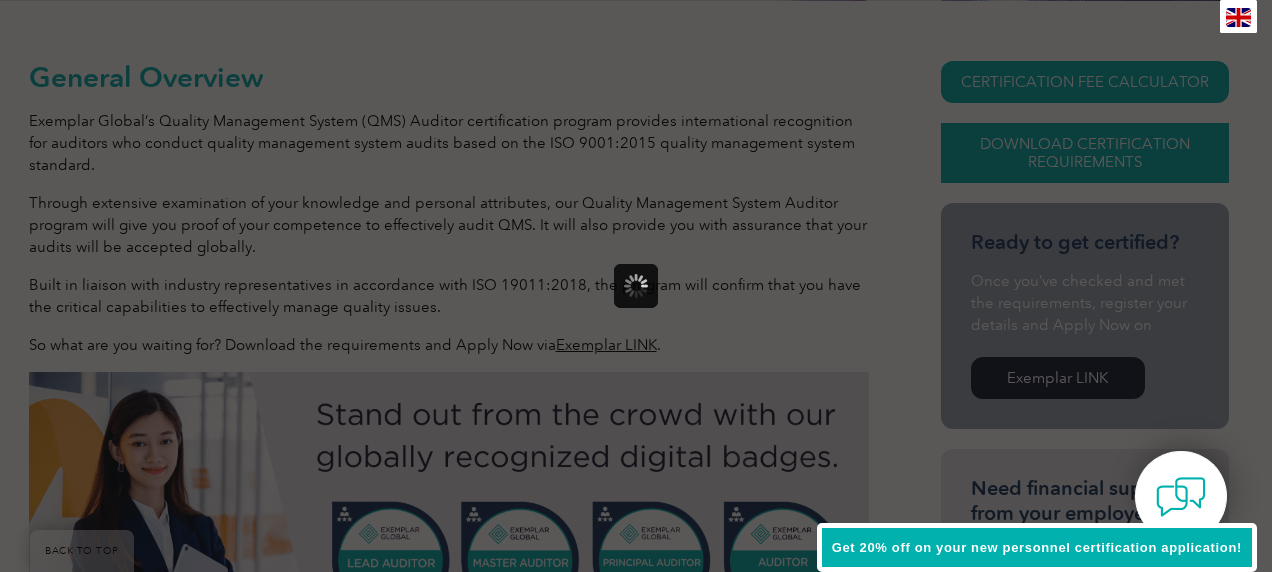 scroll, scrollTop: 0, scrollLeft: 0, axis: both 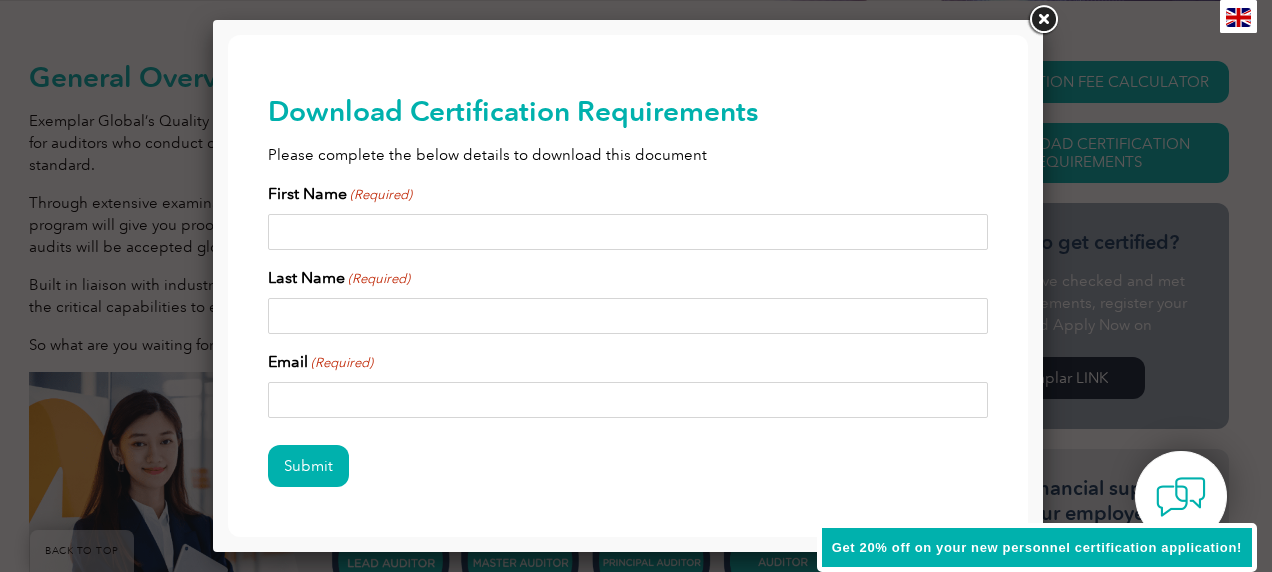 click on "First Name (Required)" at bounding box center (628, 232) 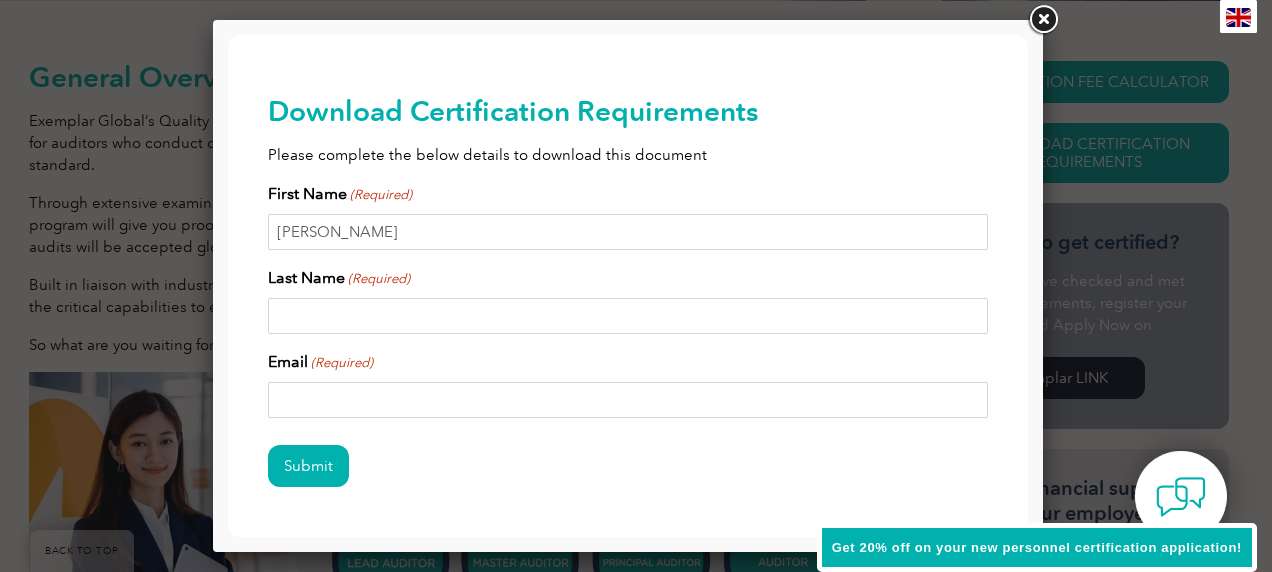 type on "Joshi" 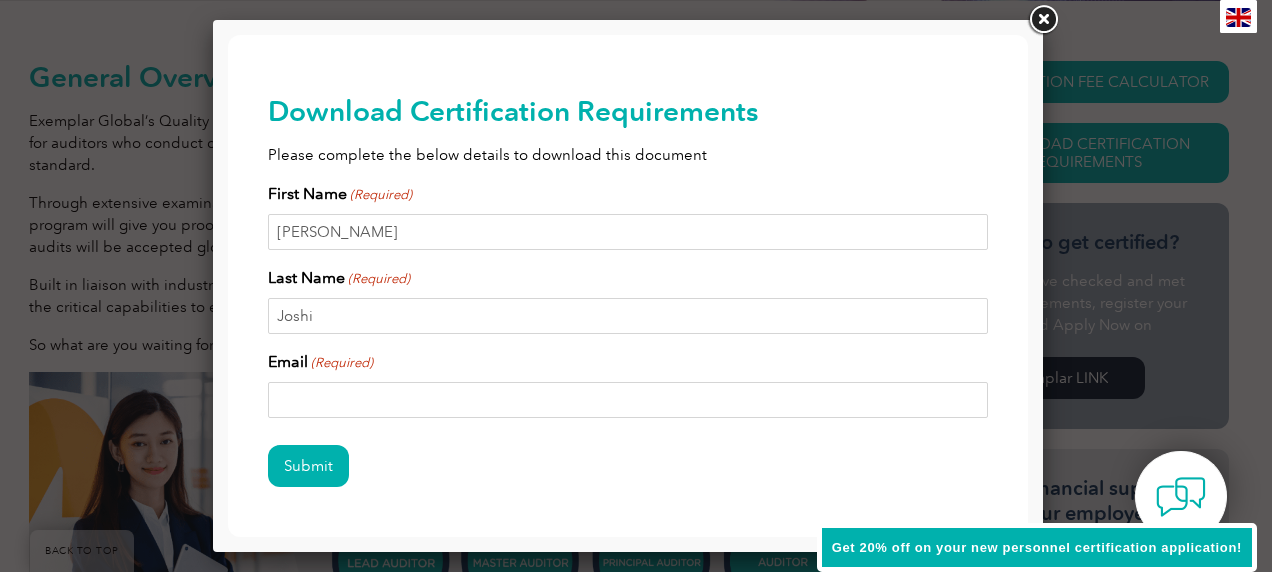 type on "bhavisha153@gmail.com" 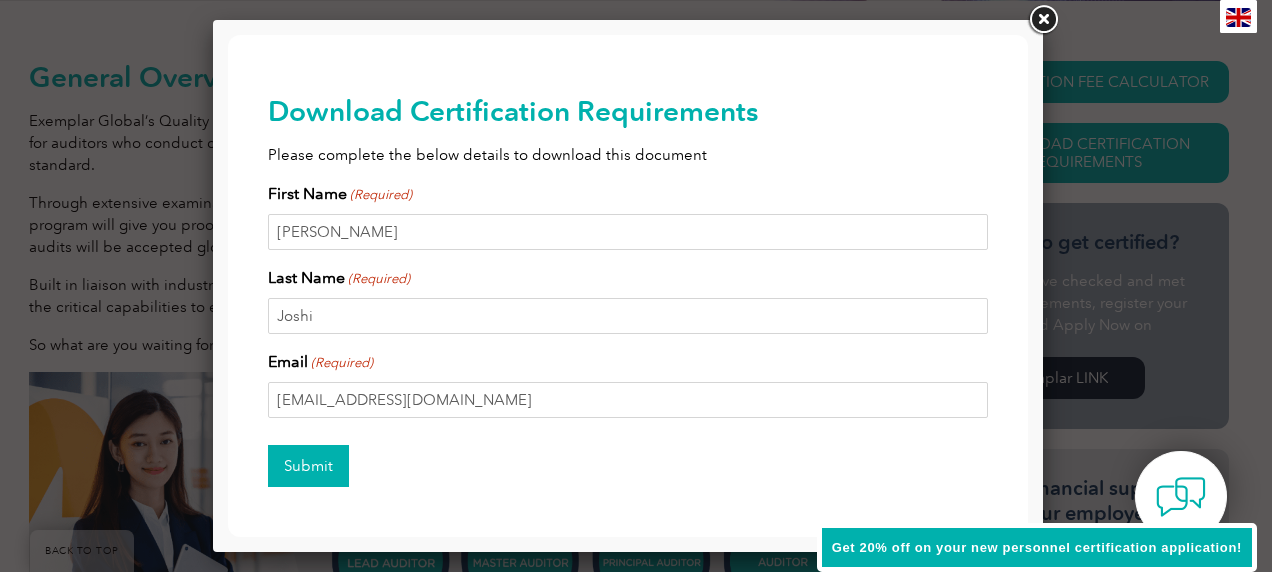 click on "Submit" at bounding box center (308, 466) 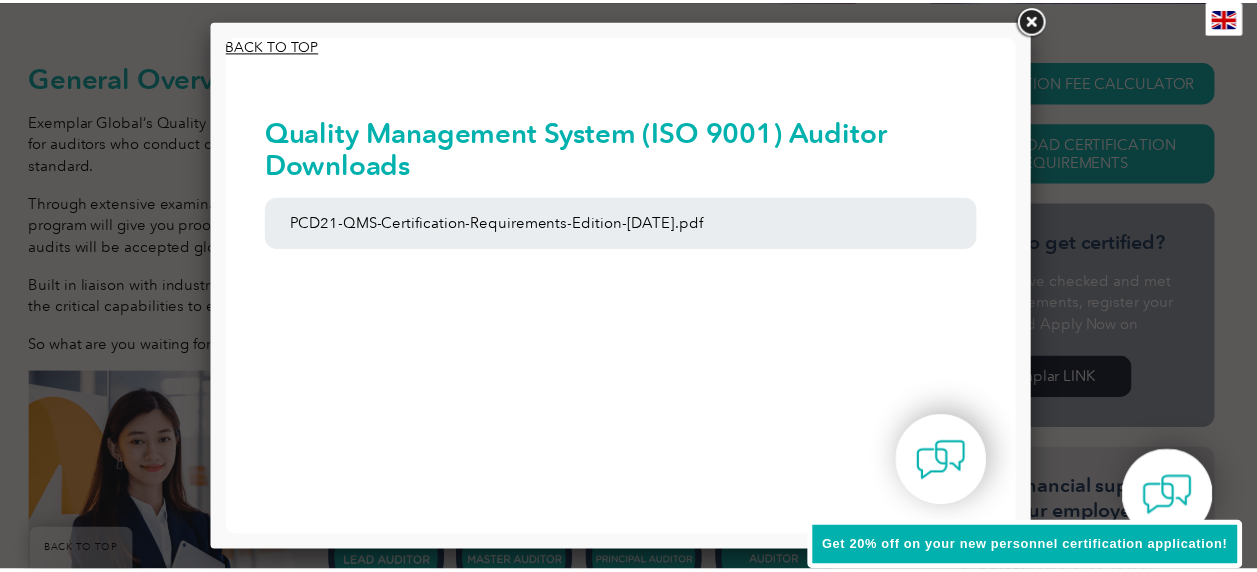scroll, scrollTop: 0, scrollLeft: 0, axis: both 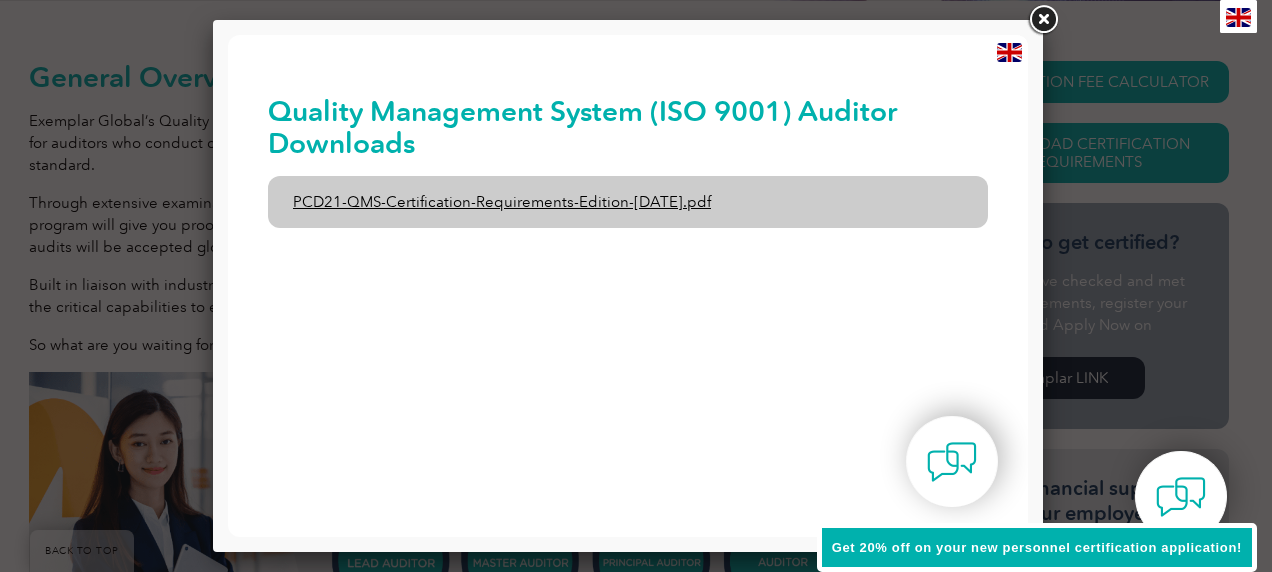 click on "PCD21-QMS-Certification-Requirements-Edition-2-April-2022.pdf" at bounding box center [628, 202] 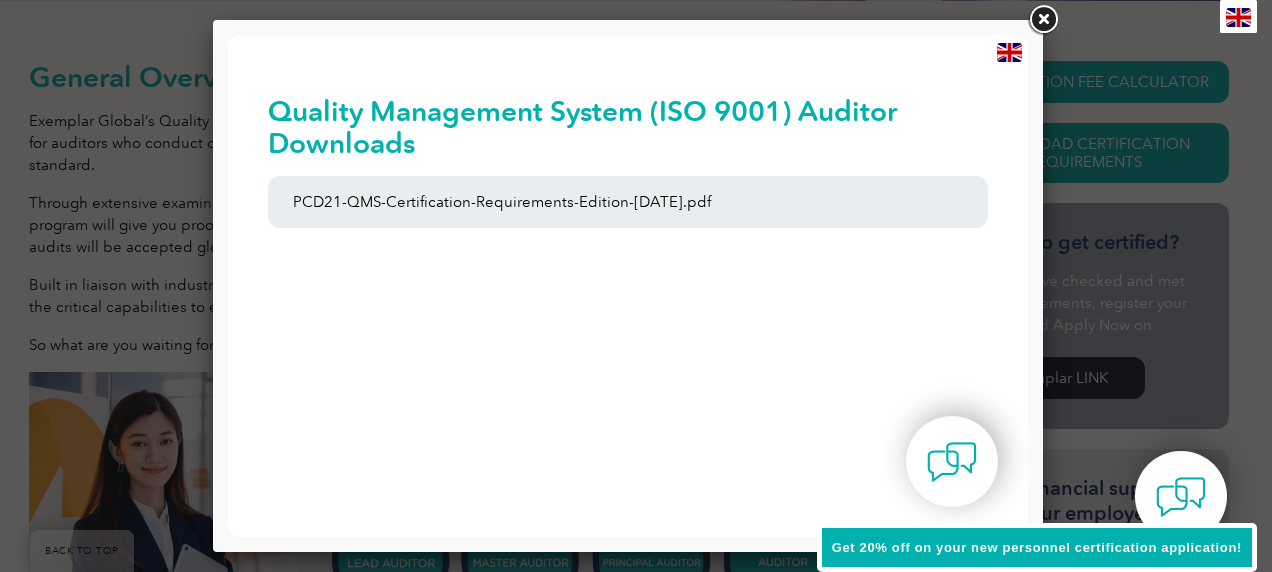 click at bounding box center [1043, 20] 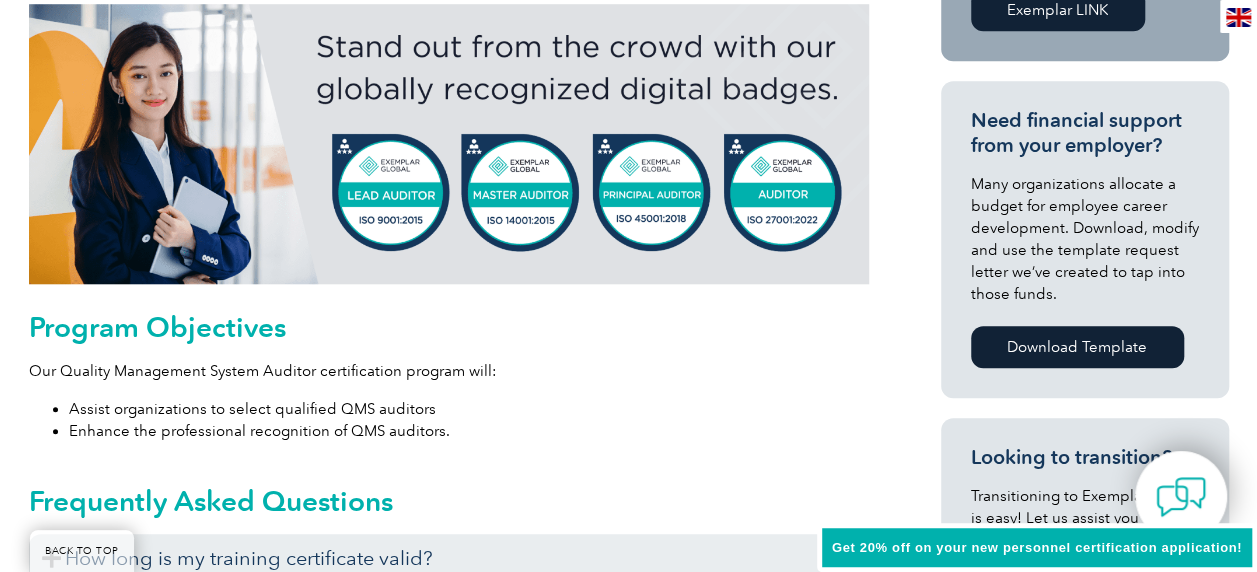 scroll, scrollTop: 817, scrollLeft: 0, axis: vertical 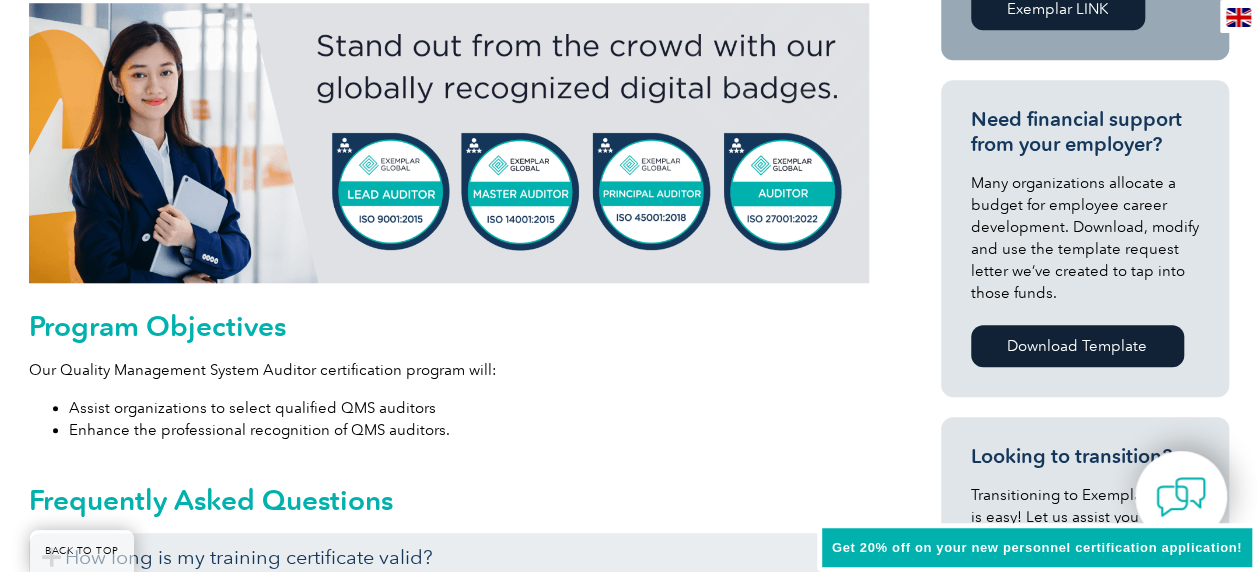 click at bounding box center [449, 143] 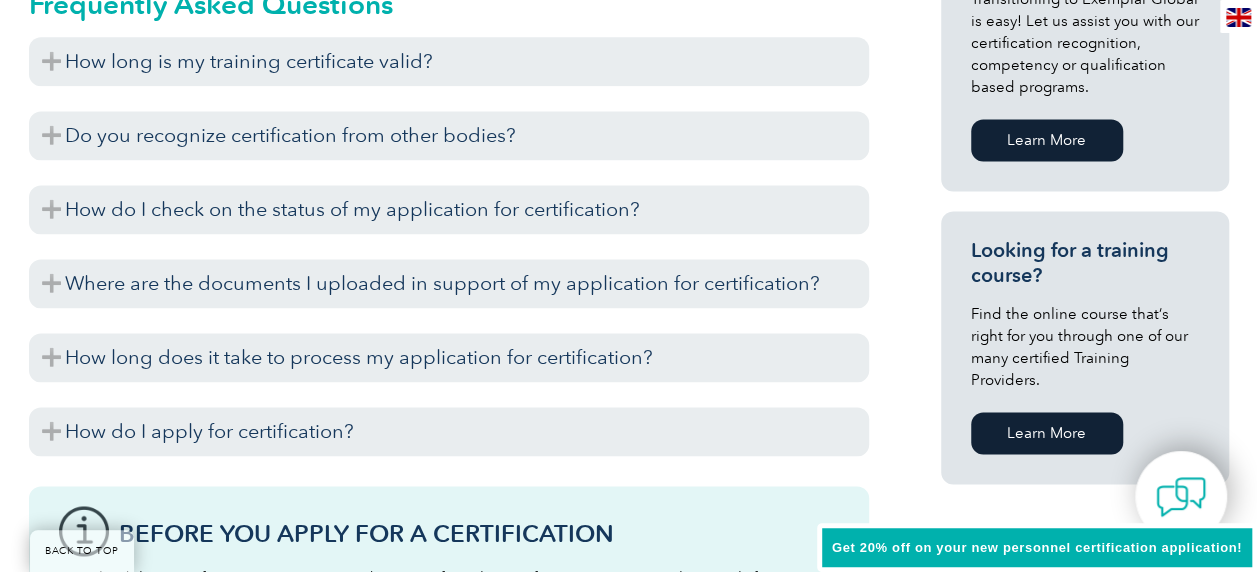 scroll, scrollTop: 1314, scrollLeft: 0, axis: vertical 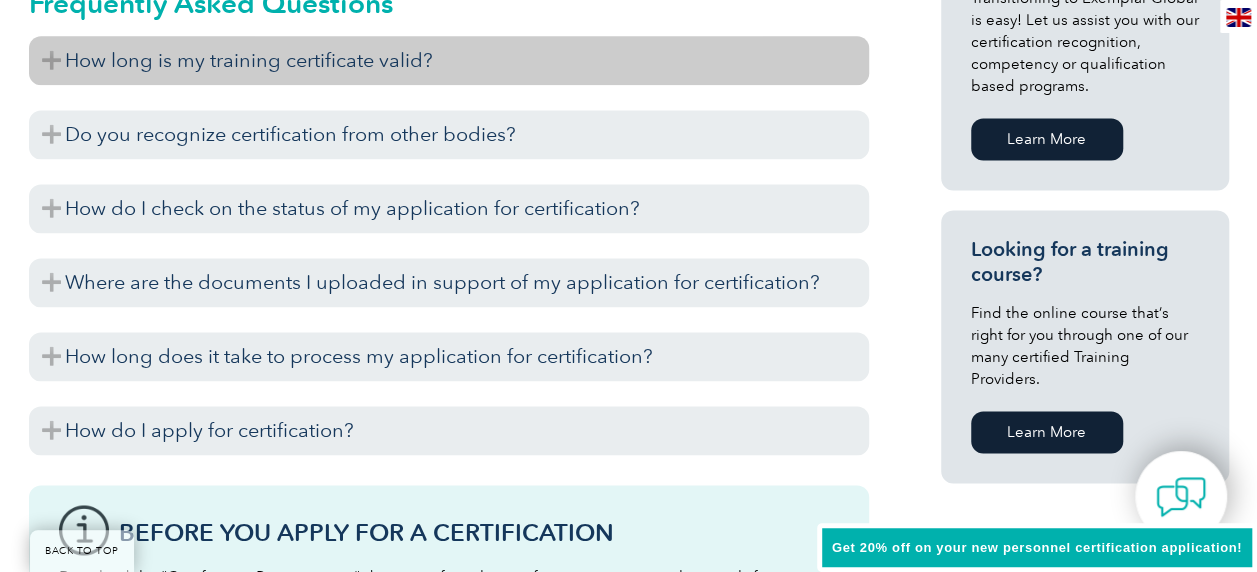 click on "How long is my training certificate valid?" at bounding box center (449, 60) 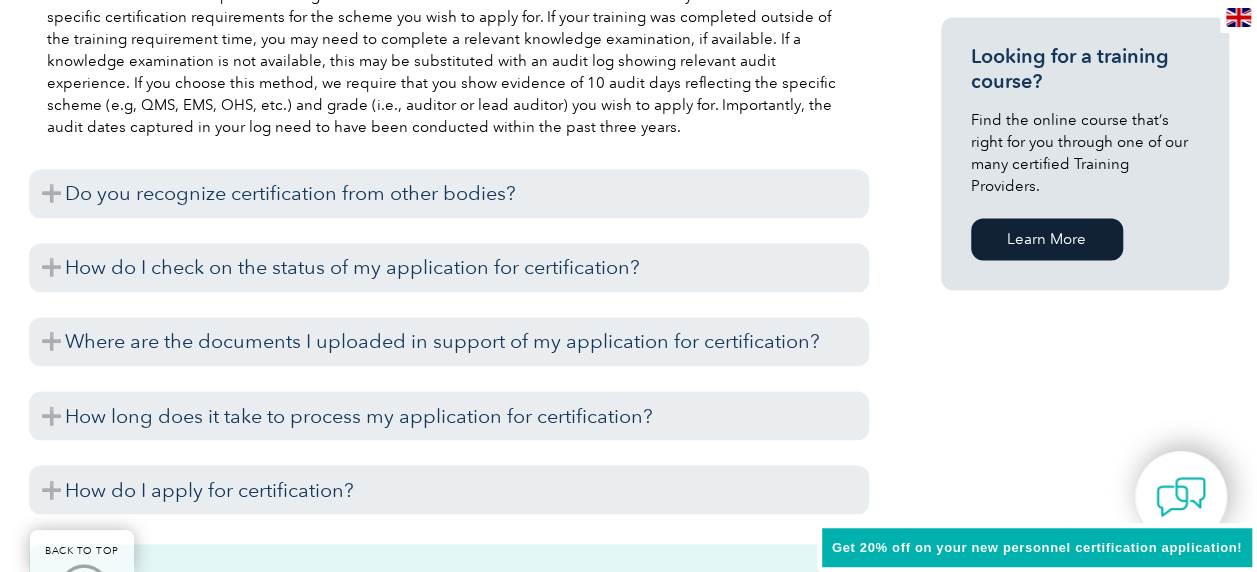 scroll, scrollTop: 1508, scrollLeft: 0, axis: vertical 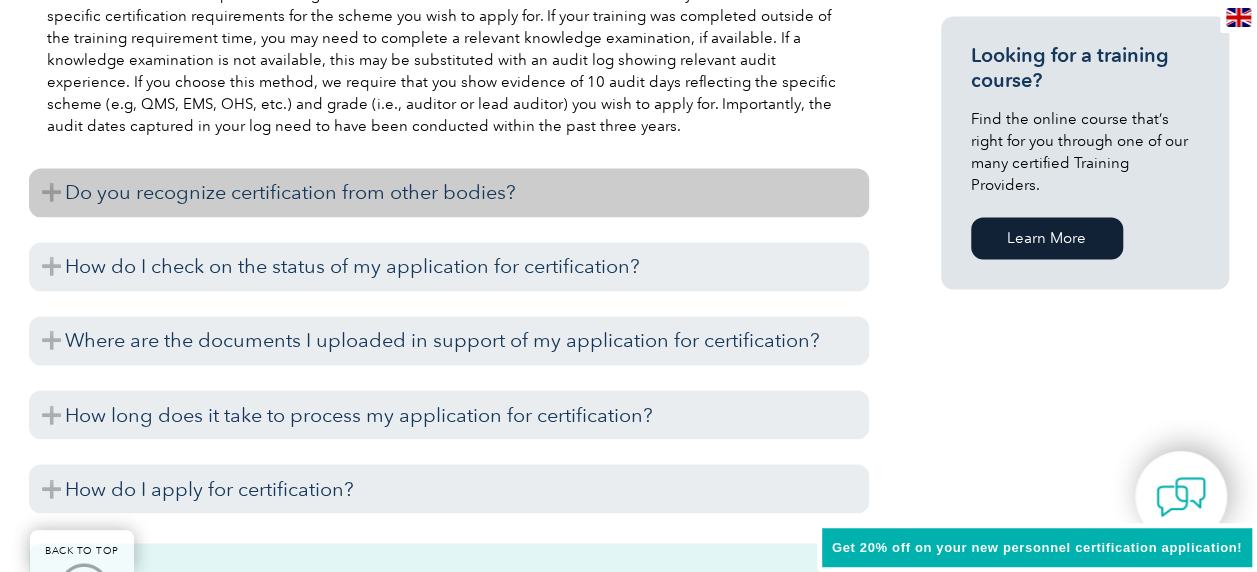click on "Do you recognize certification from other bodies?" at bounding box center (449, 192) 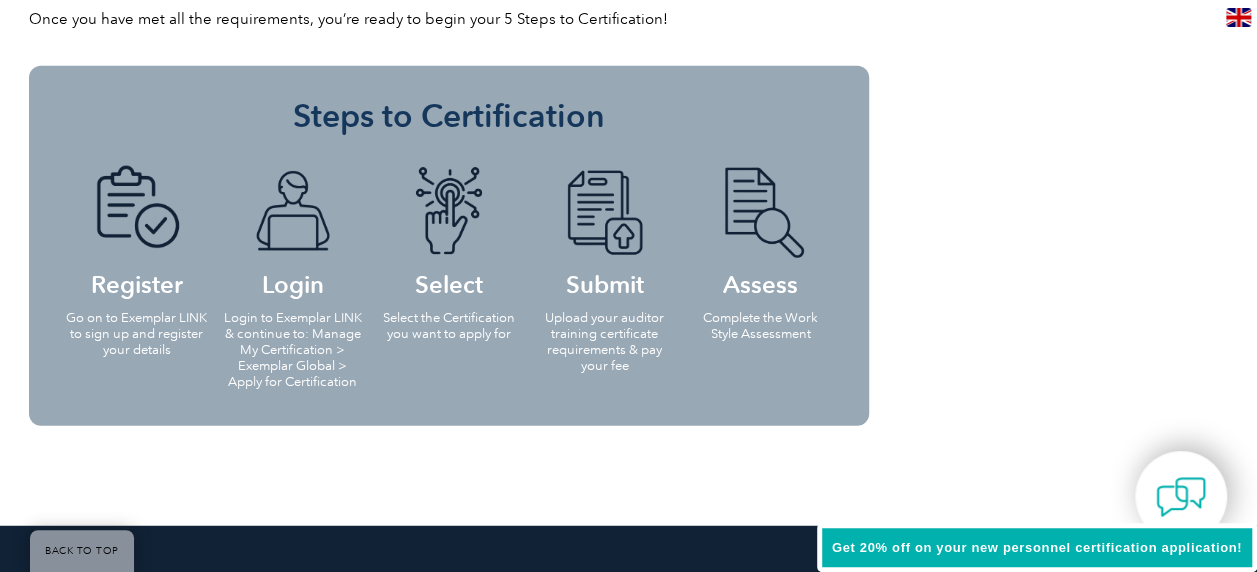 scroll, scrollTop: 2365, scrollLeft: 0, axis: vertical 